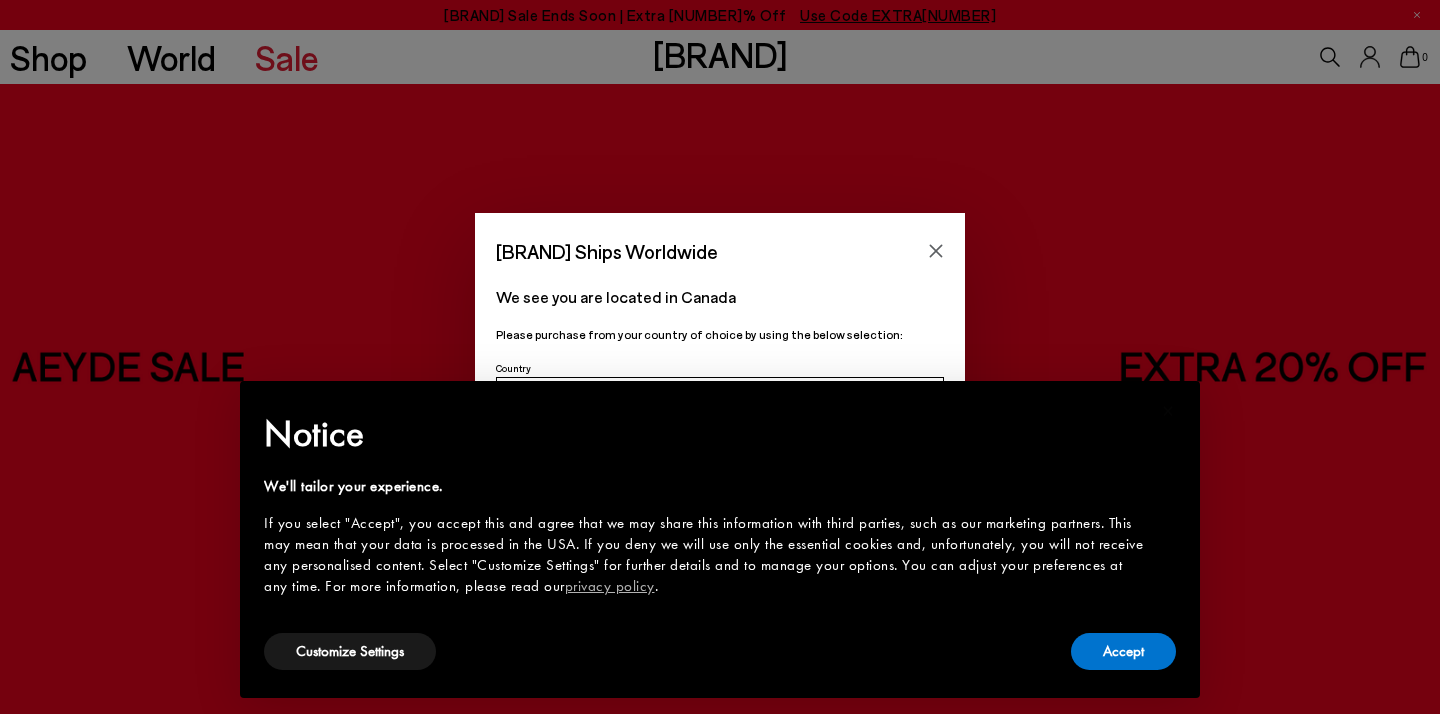 scroll, scrollTop: 0, scrollLeft: 0, axis: both 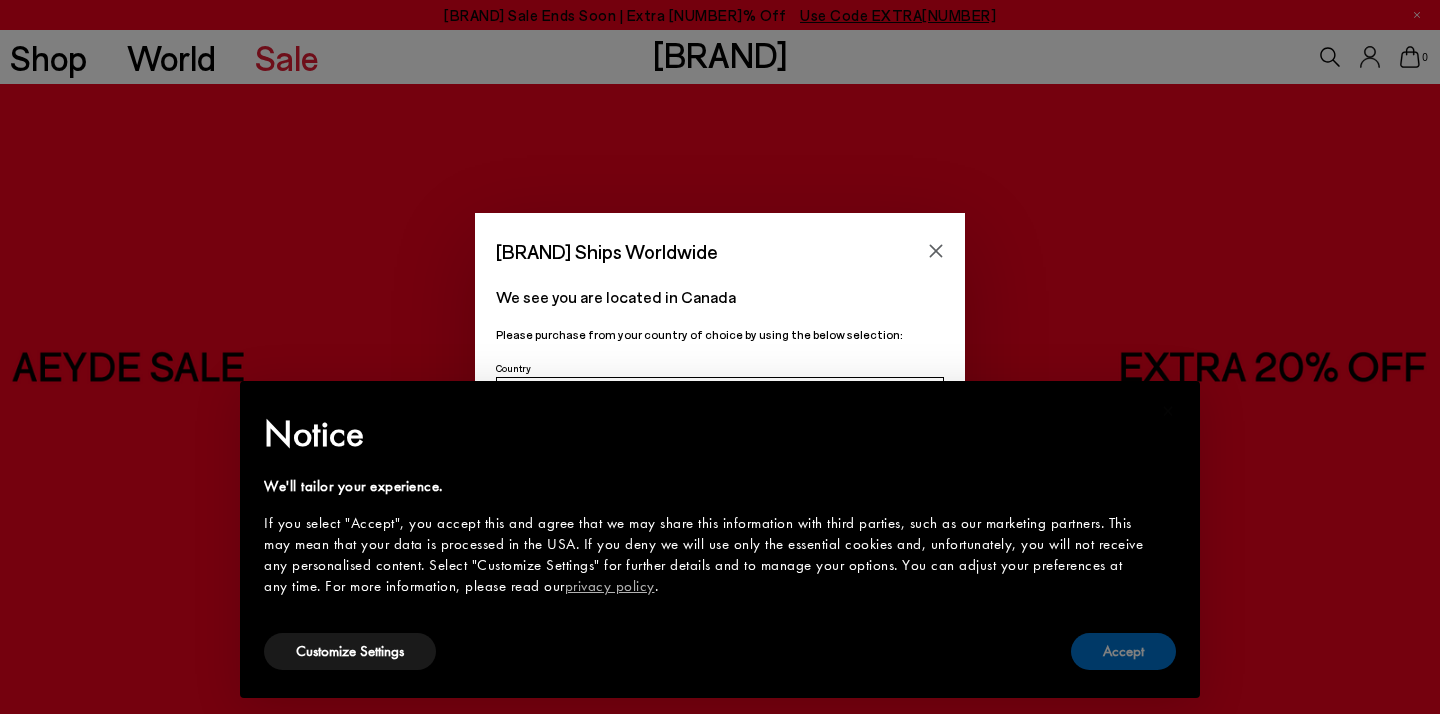 click on "Accept" at bounding box center [1123, 651] 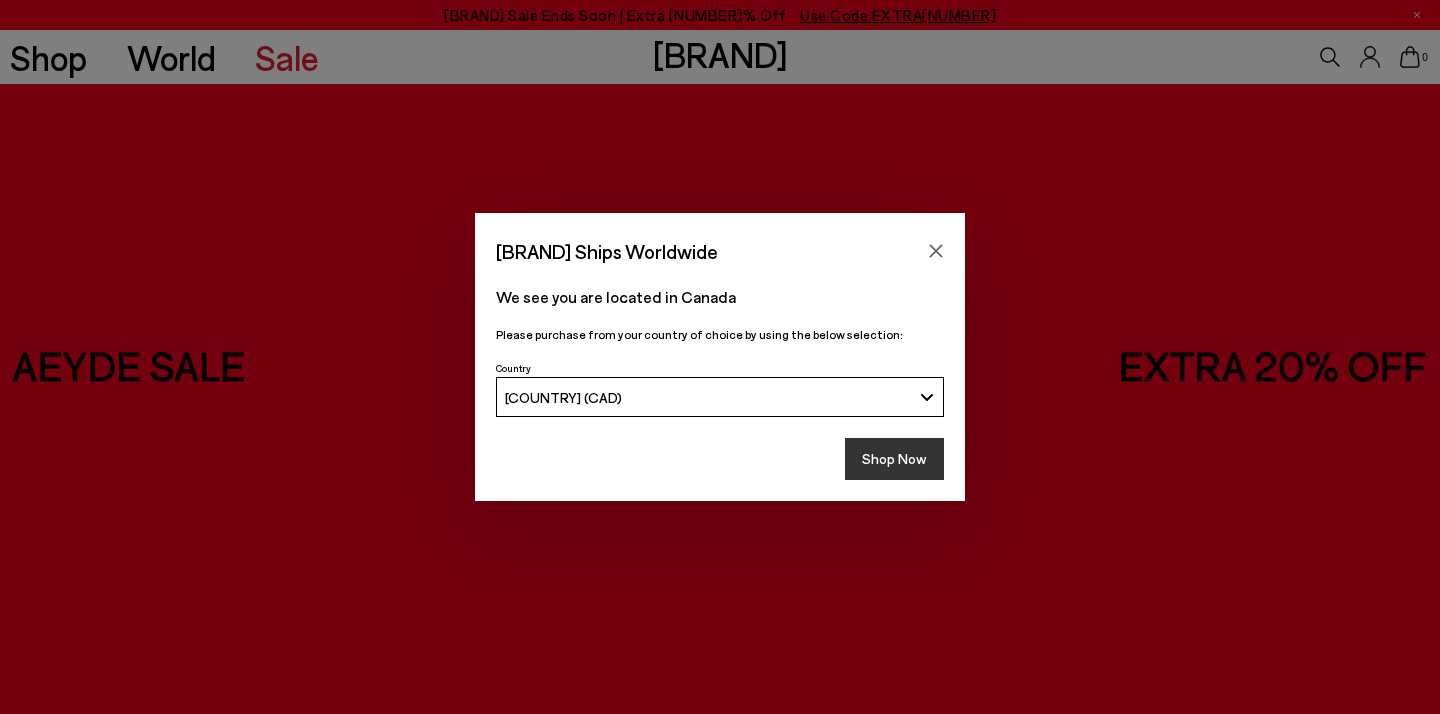 click on "Shop Now" at bounding box center (894, 459) 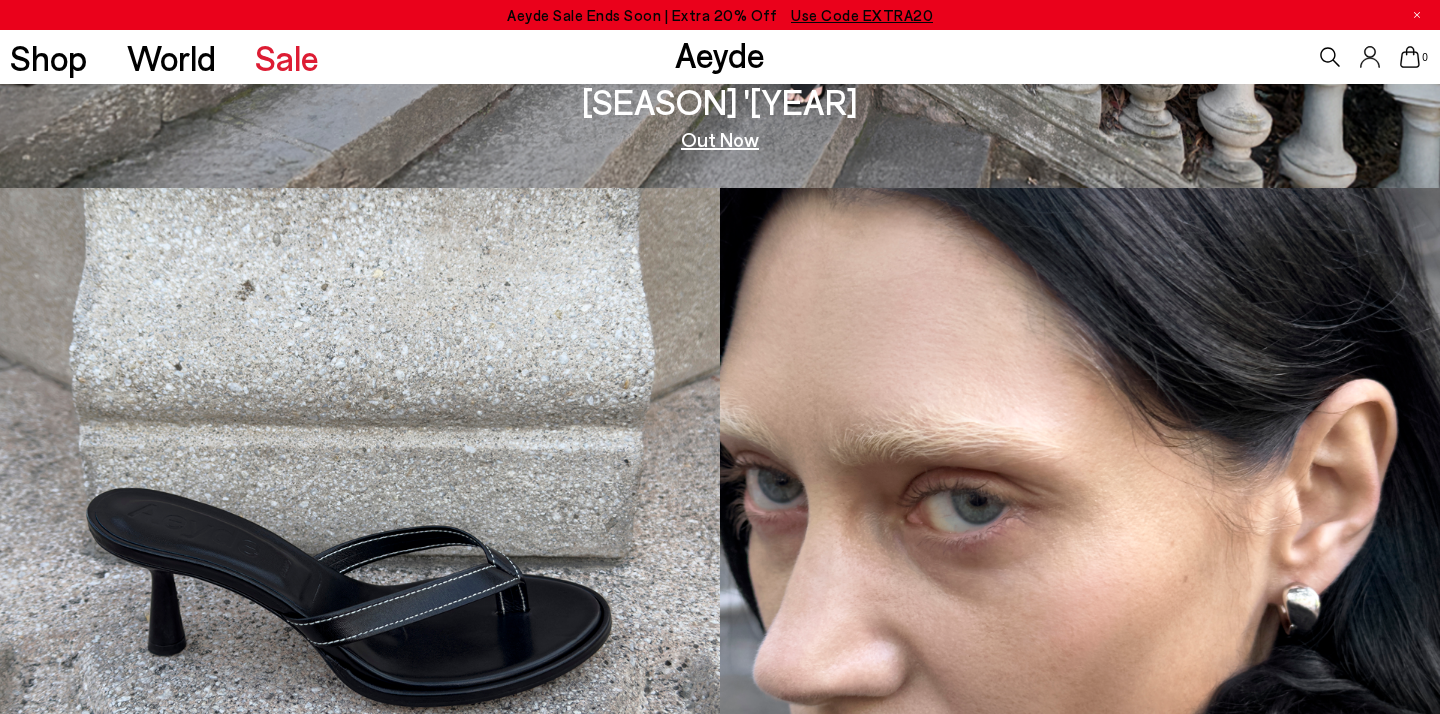 scroll, scrollTop: 1842, scrollLeft: 0, axis: vertical 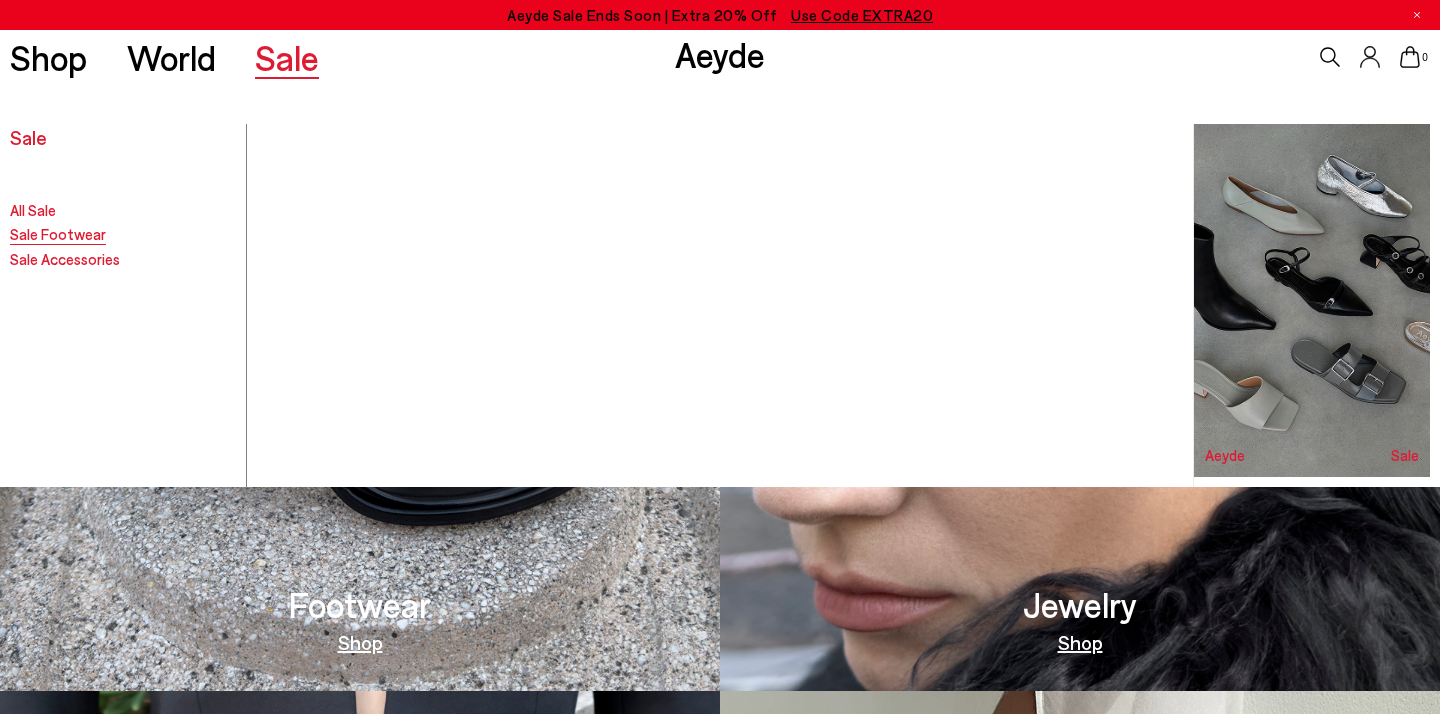 click on "Sale Footwear" at bounding box center [33, 210] 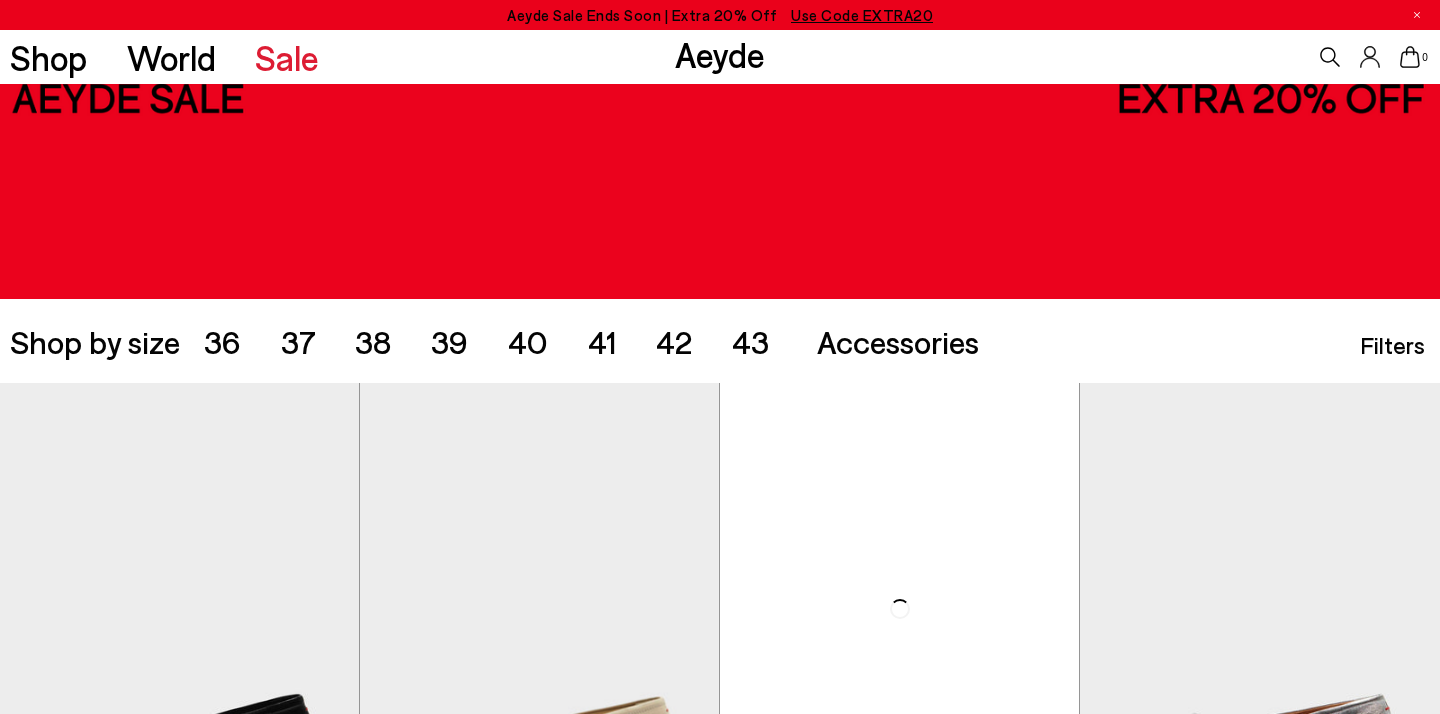 scroll, scrollTop: 80, scrollLeft: 0, axis: vertical 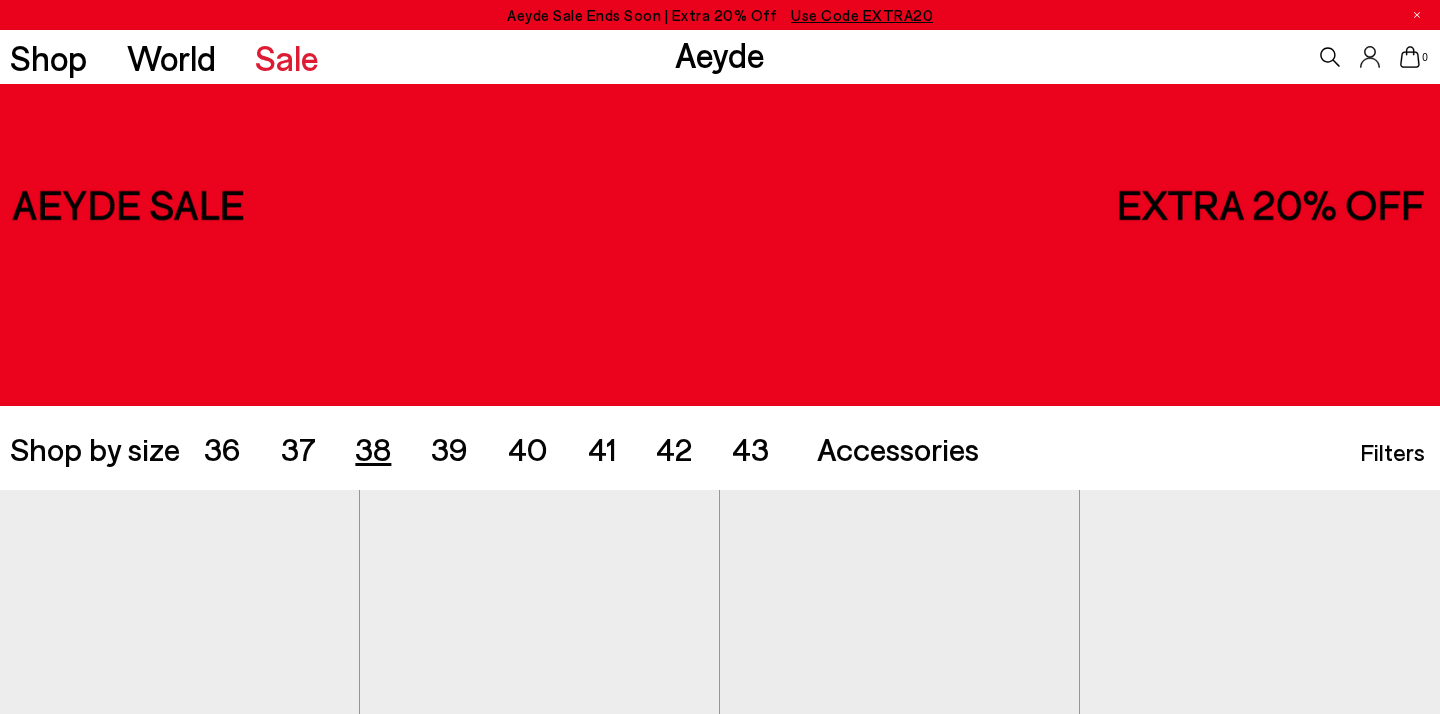 click on "38" at bounding box center [222, 448] 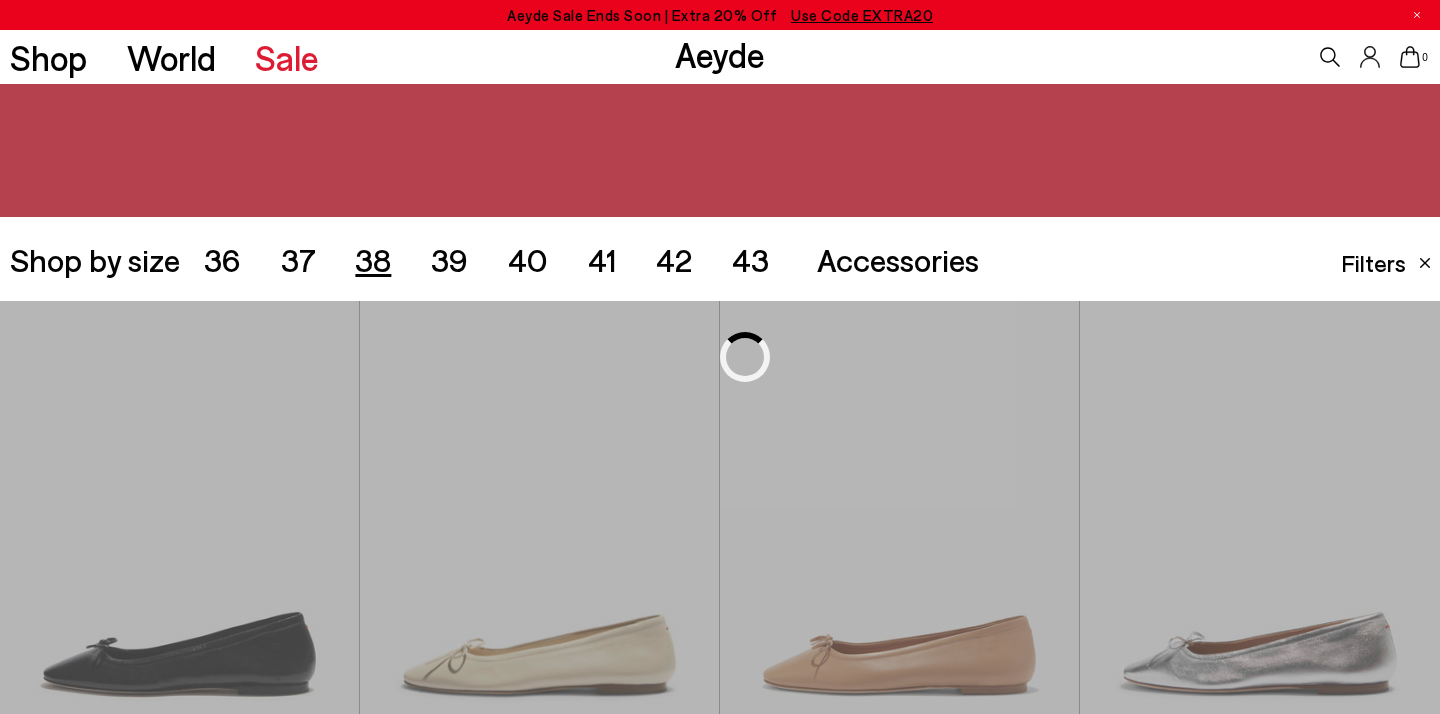 scroll, scrollTop: 401, scrollLeft: 0, axis: vertical 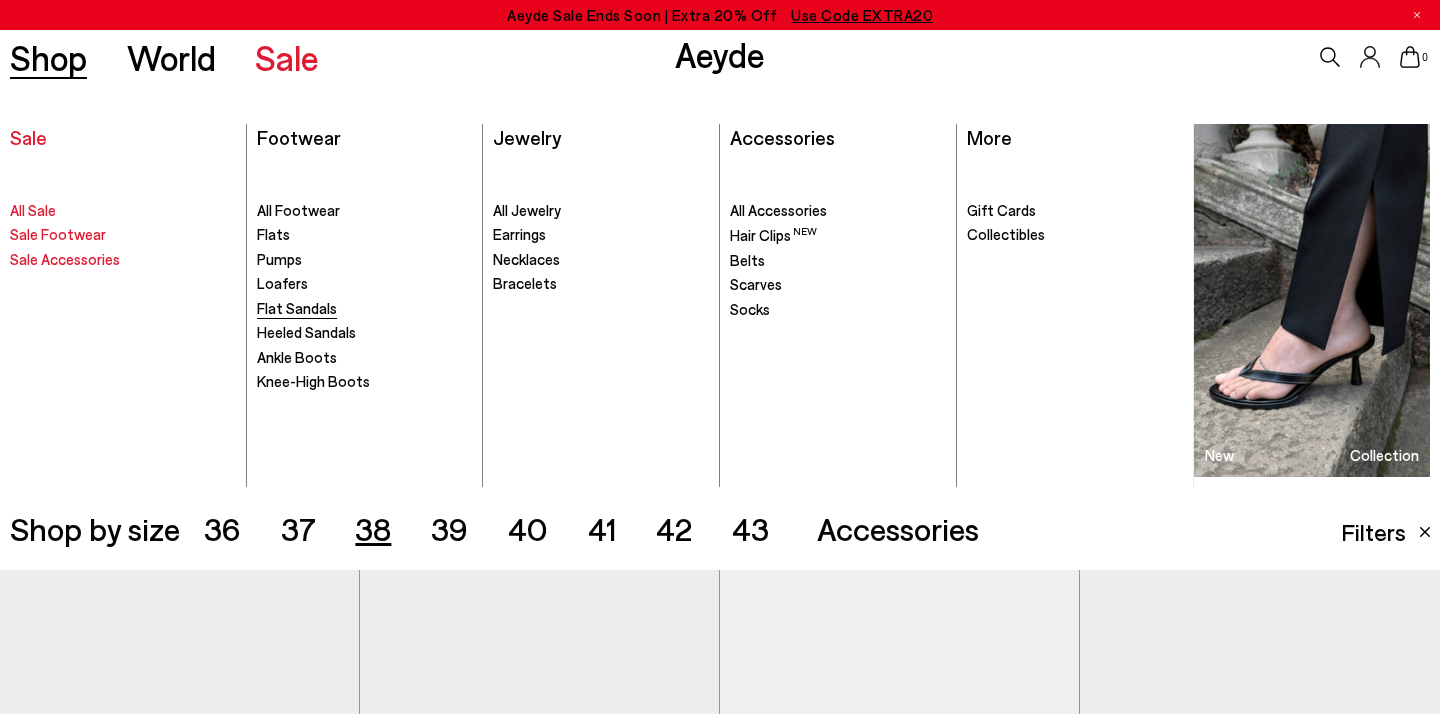 click on "Flat Sandals" at bounding box center [297, 308] 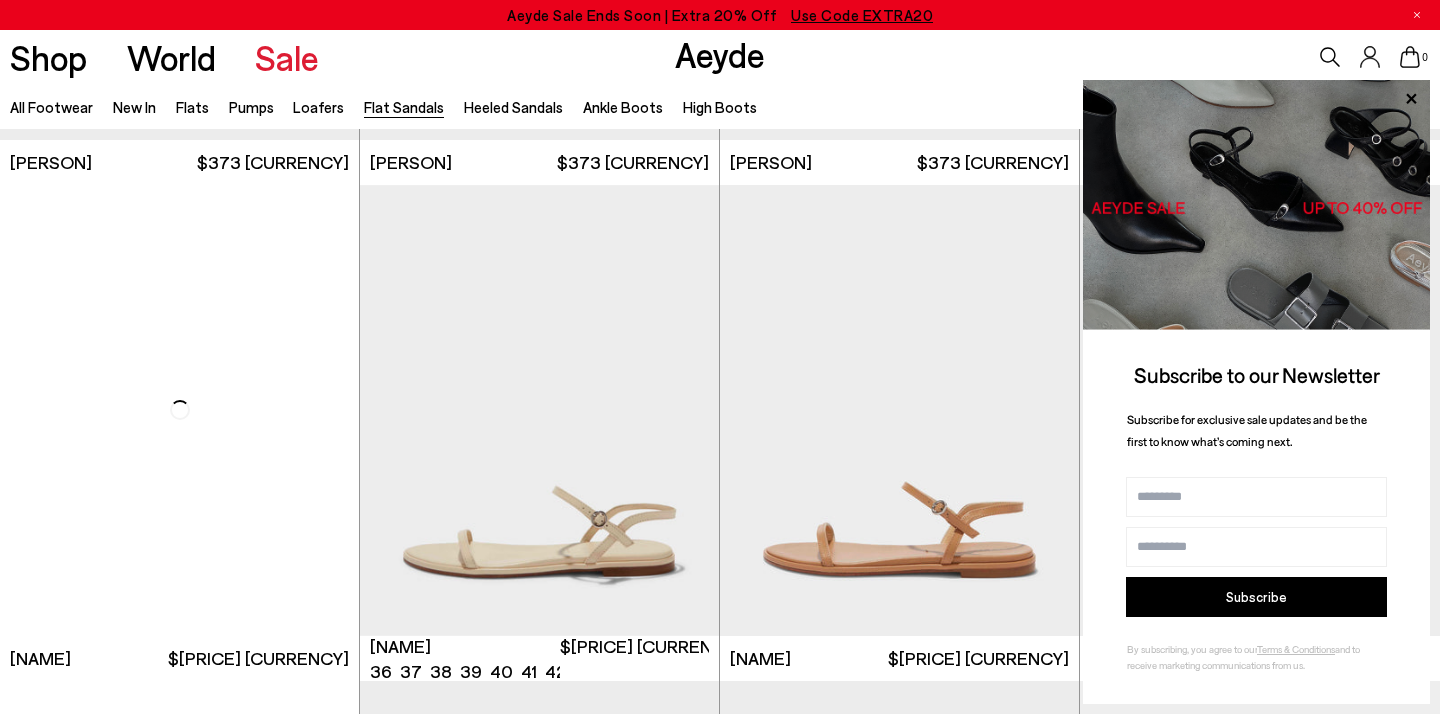 scroll, scrollTop: 443, scrollLeft: 0, axis: vertical 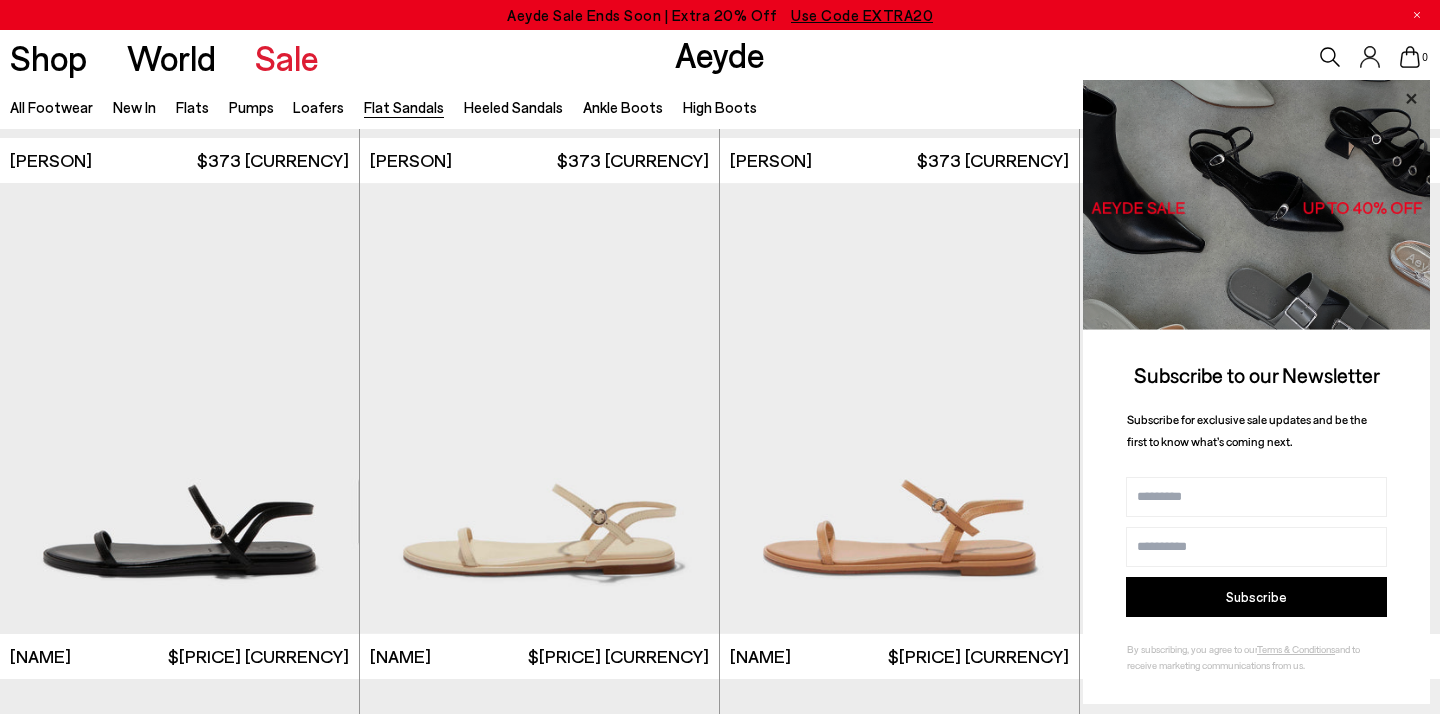 click at bounding box center [1411, 98] 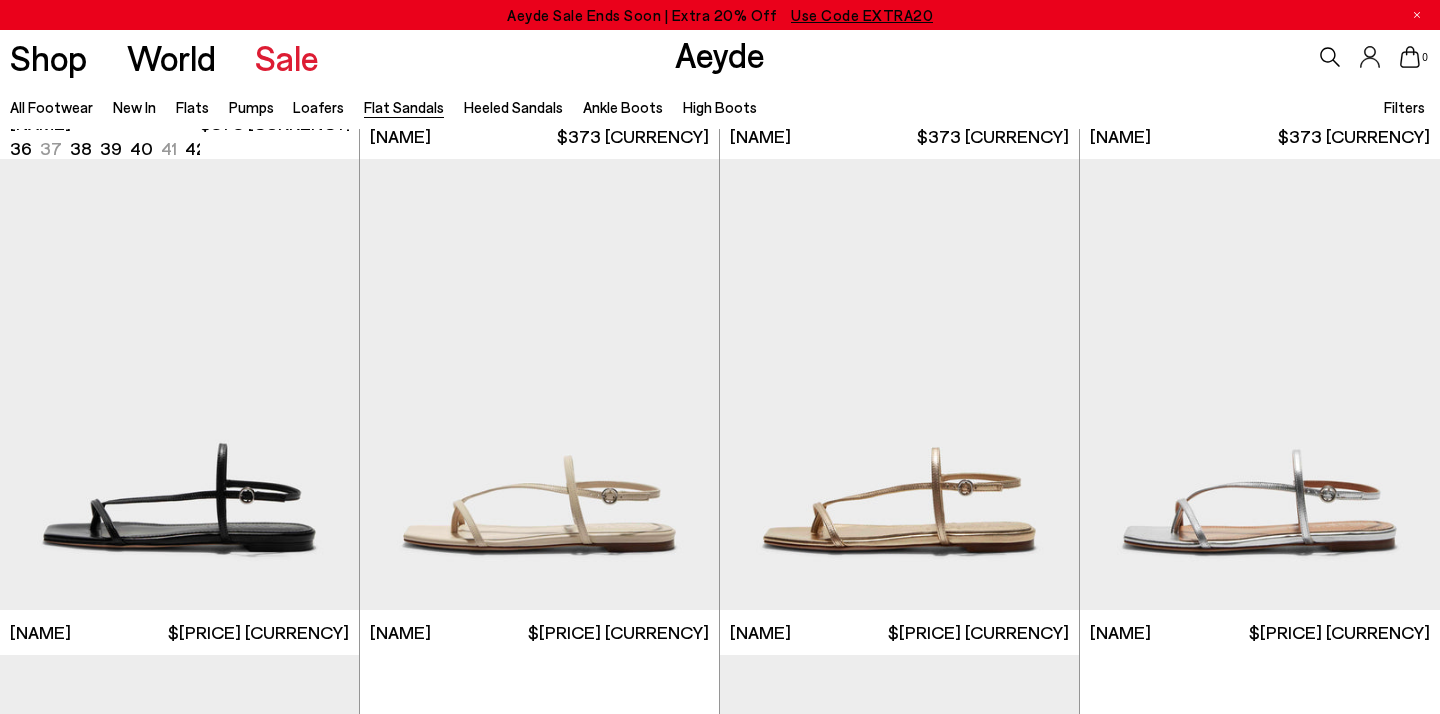 scroll, scrollTop: 2193, scrollLeft: 0, axis: vertical 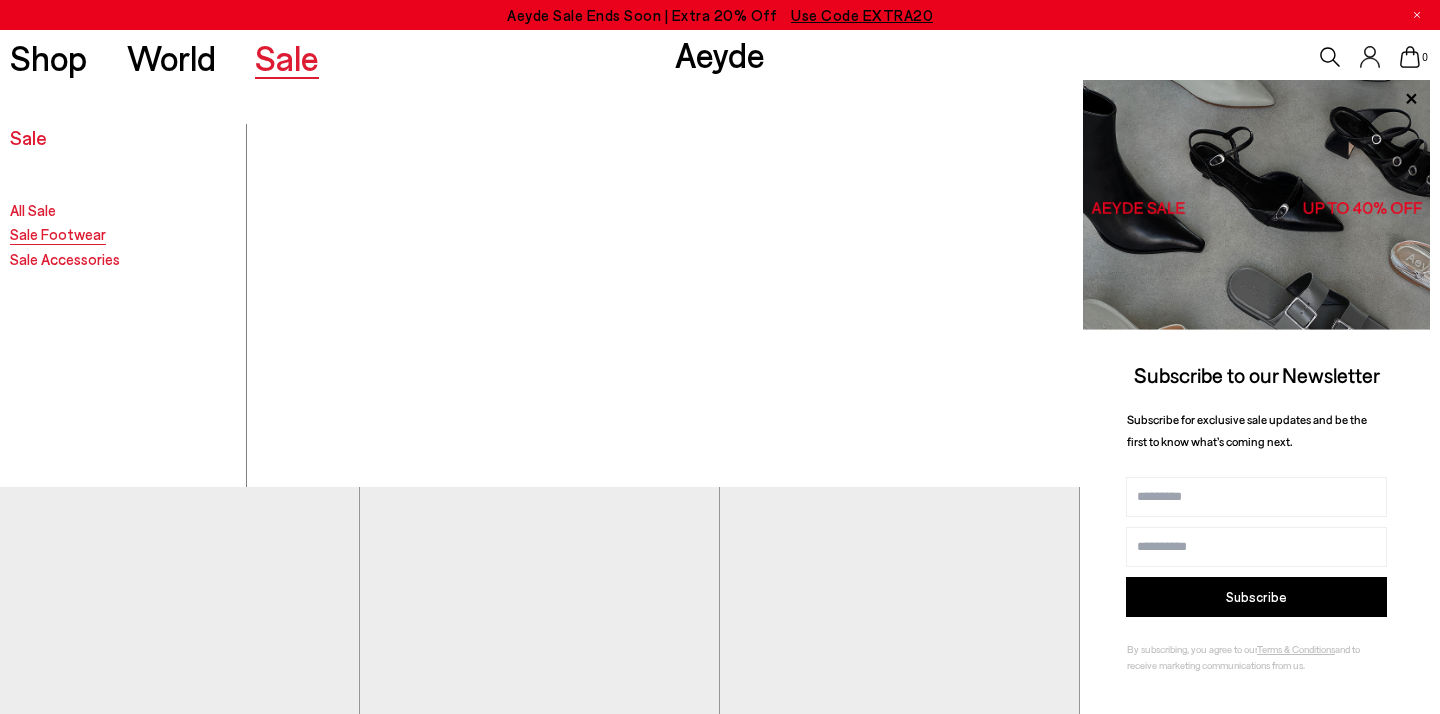 click on "Sale Footwear" at bounding box center [33, 210] 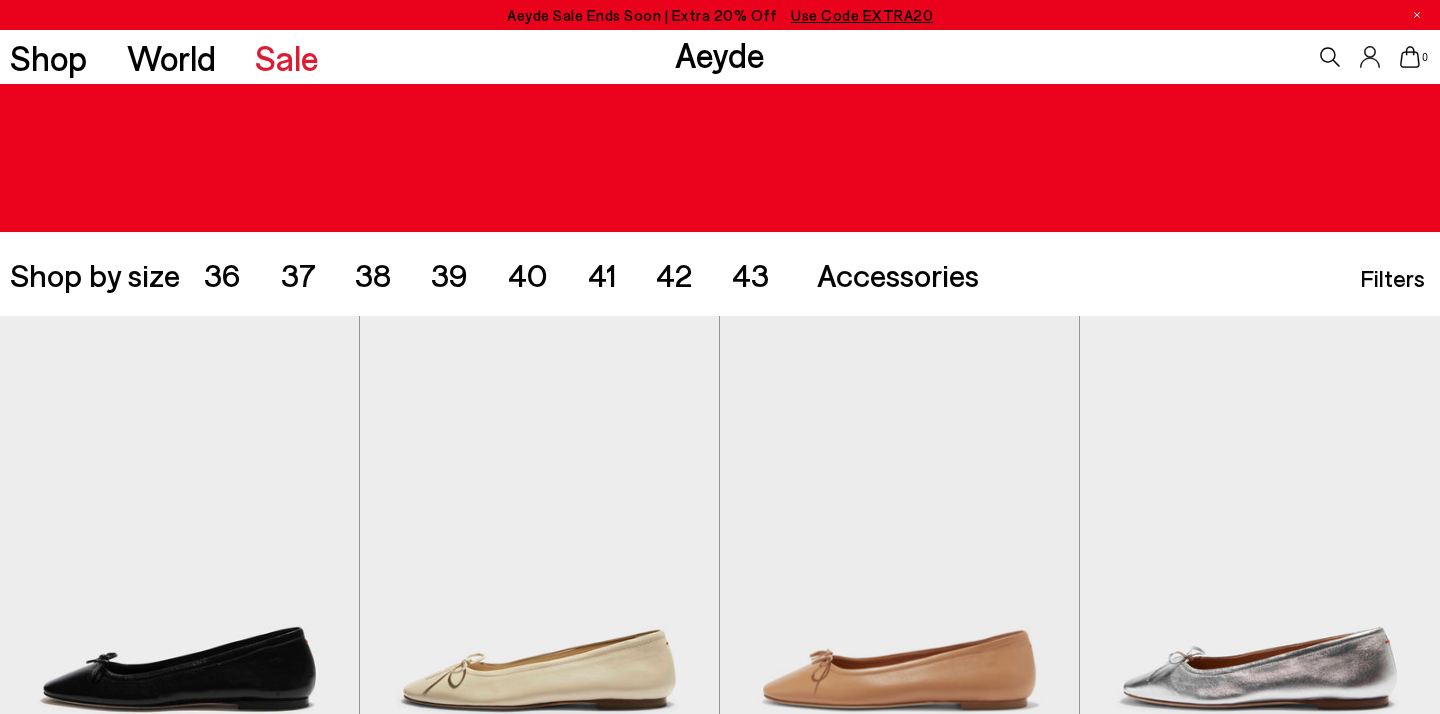 scroll, scrollTop: 375, scrollLeft: 0, axis: vertical 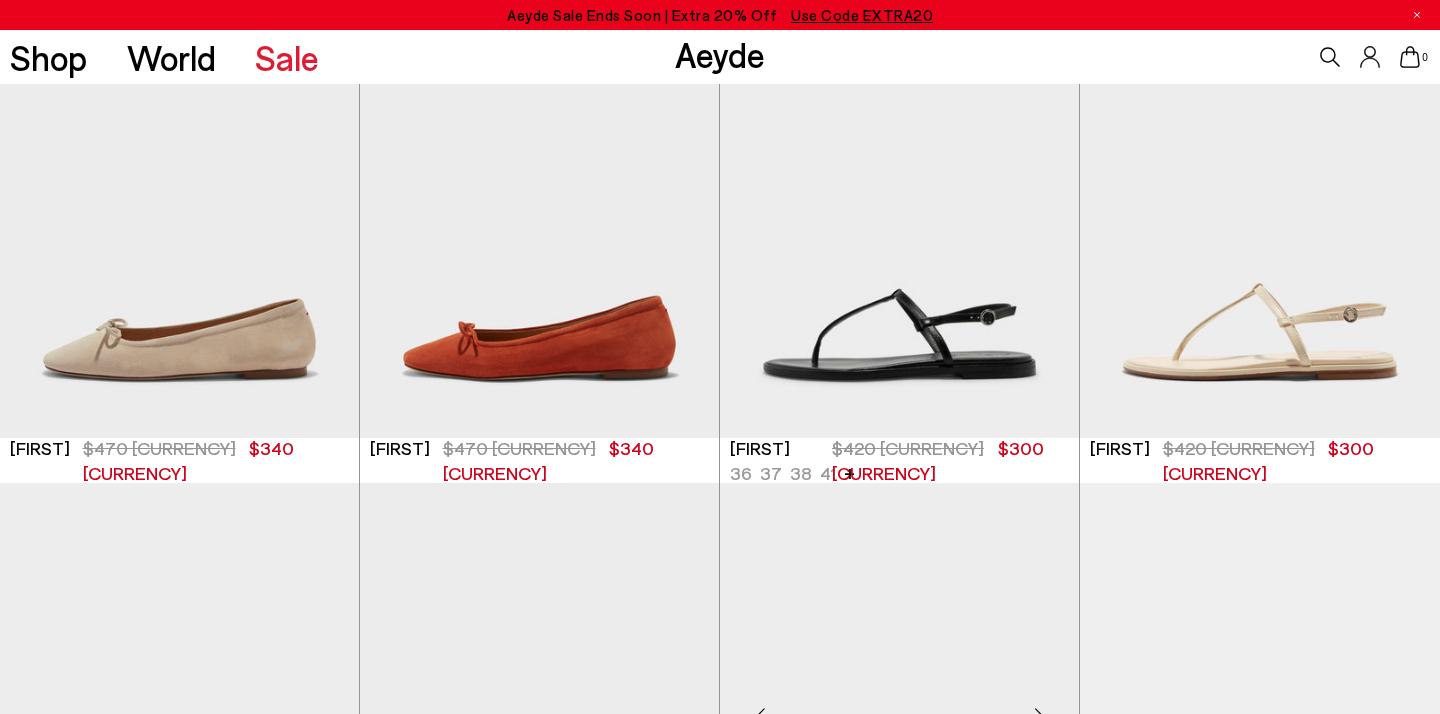 click at bounding box center (899, 212) 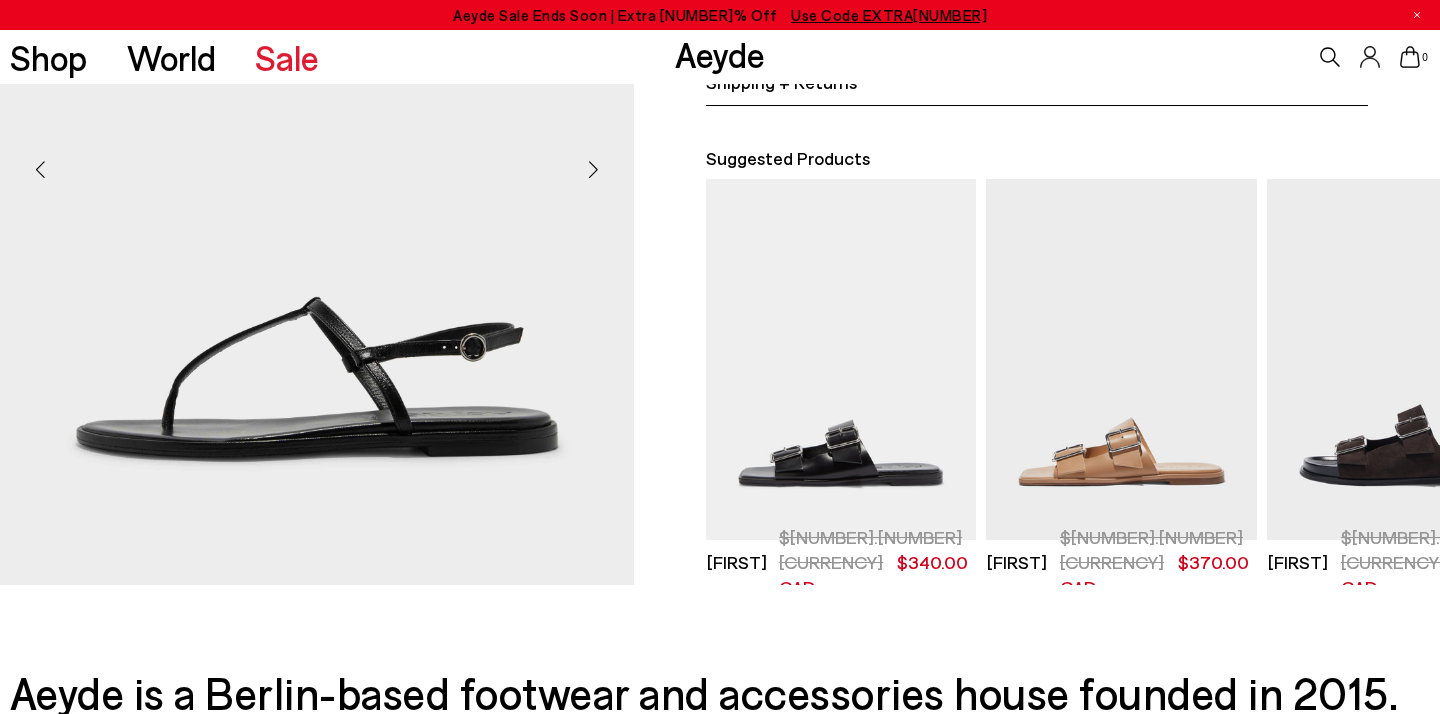scroll, scrollTop: 525, scrollLeft: 0, axis: vertical 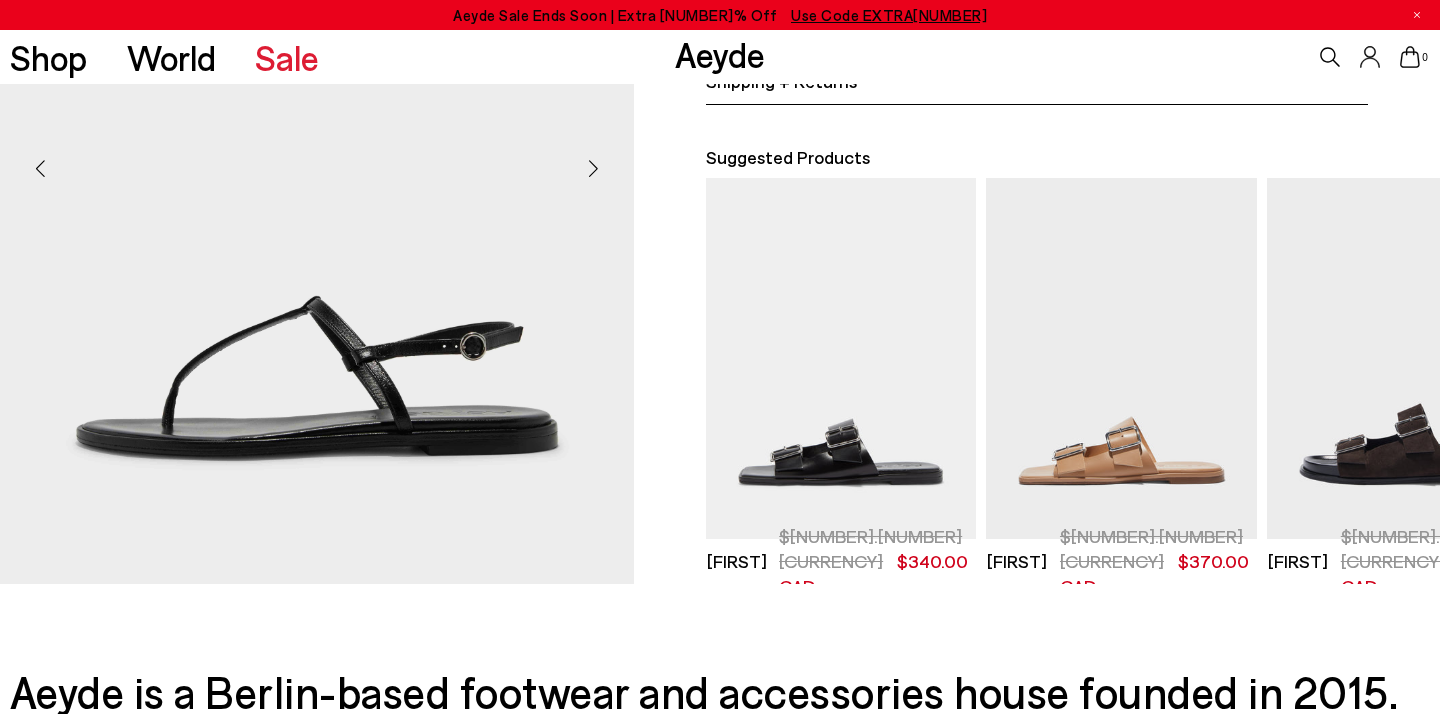 click at bounding box center [594, 169] 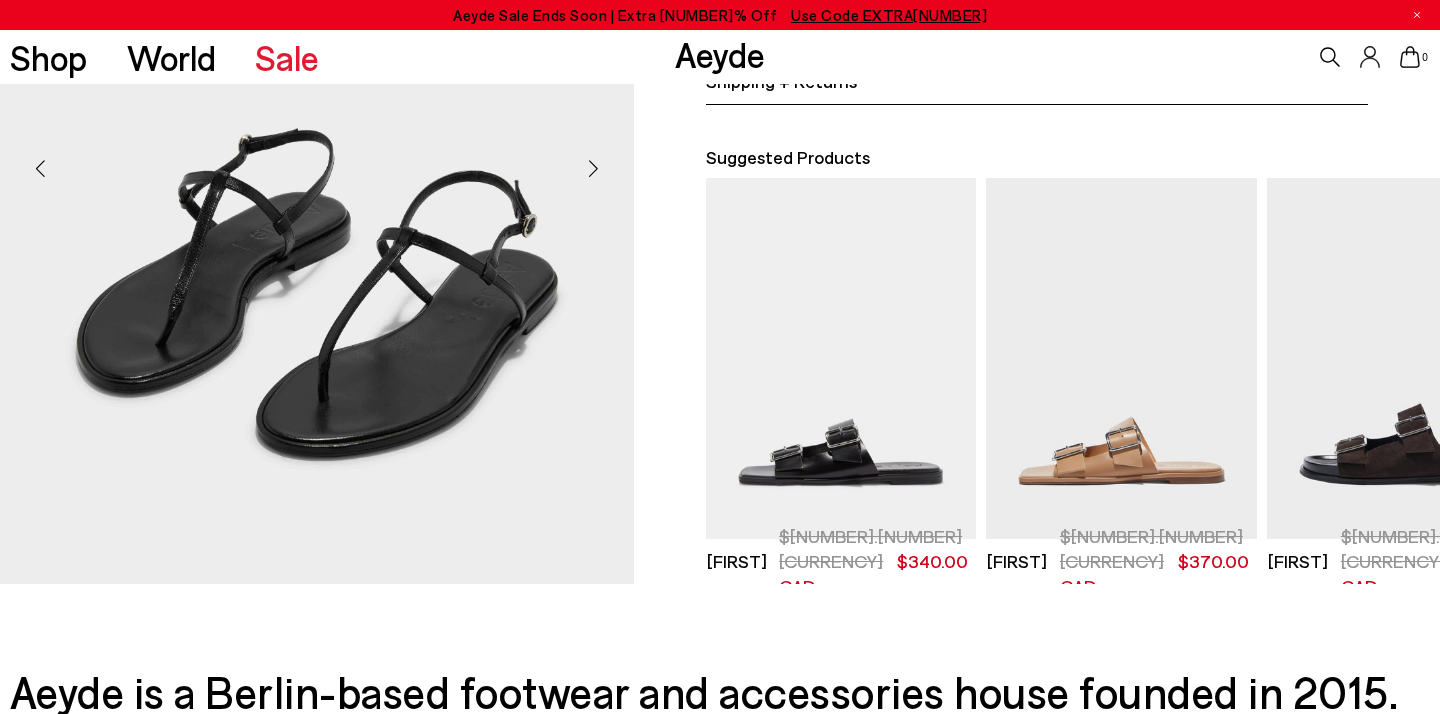 click at bounding box center (594, 169) 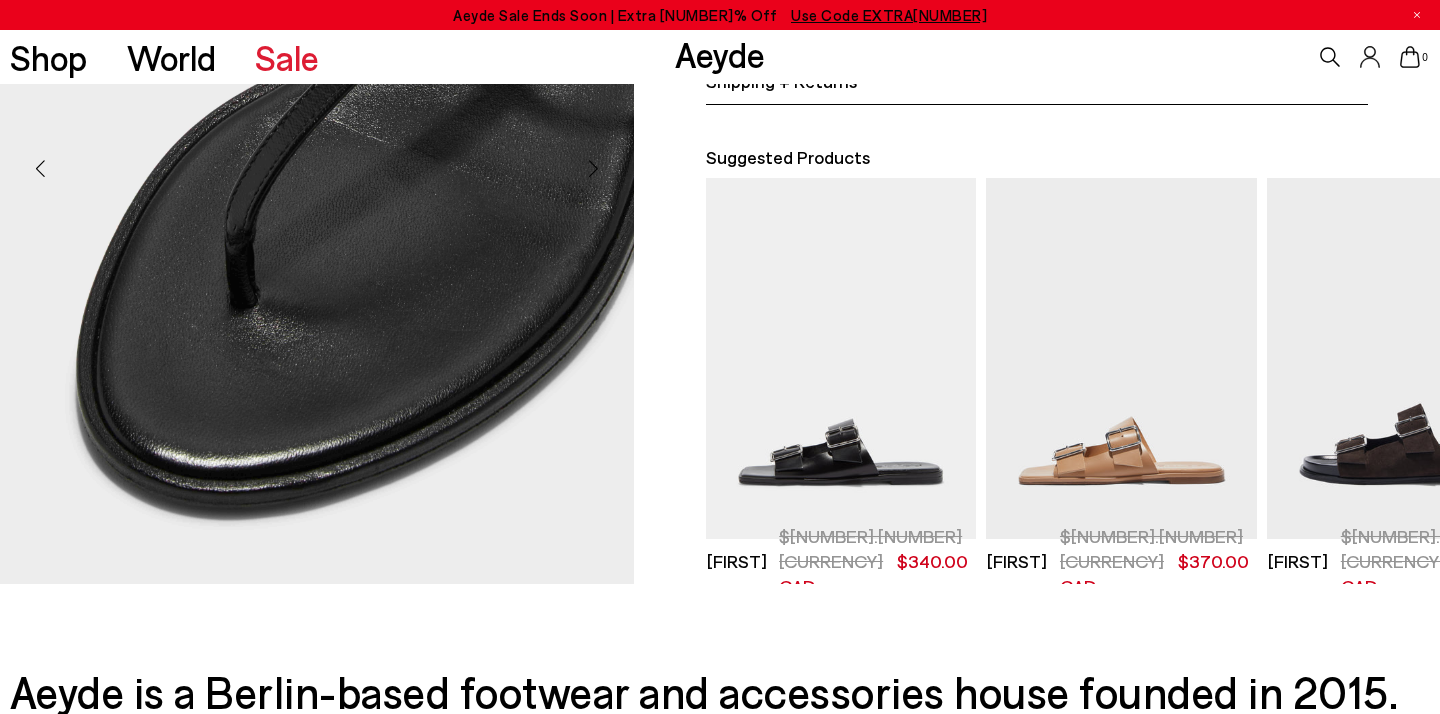 click at bounding box center [594, 169] 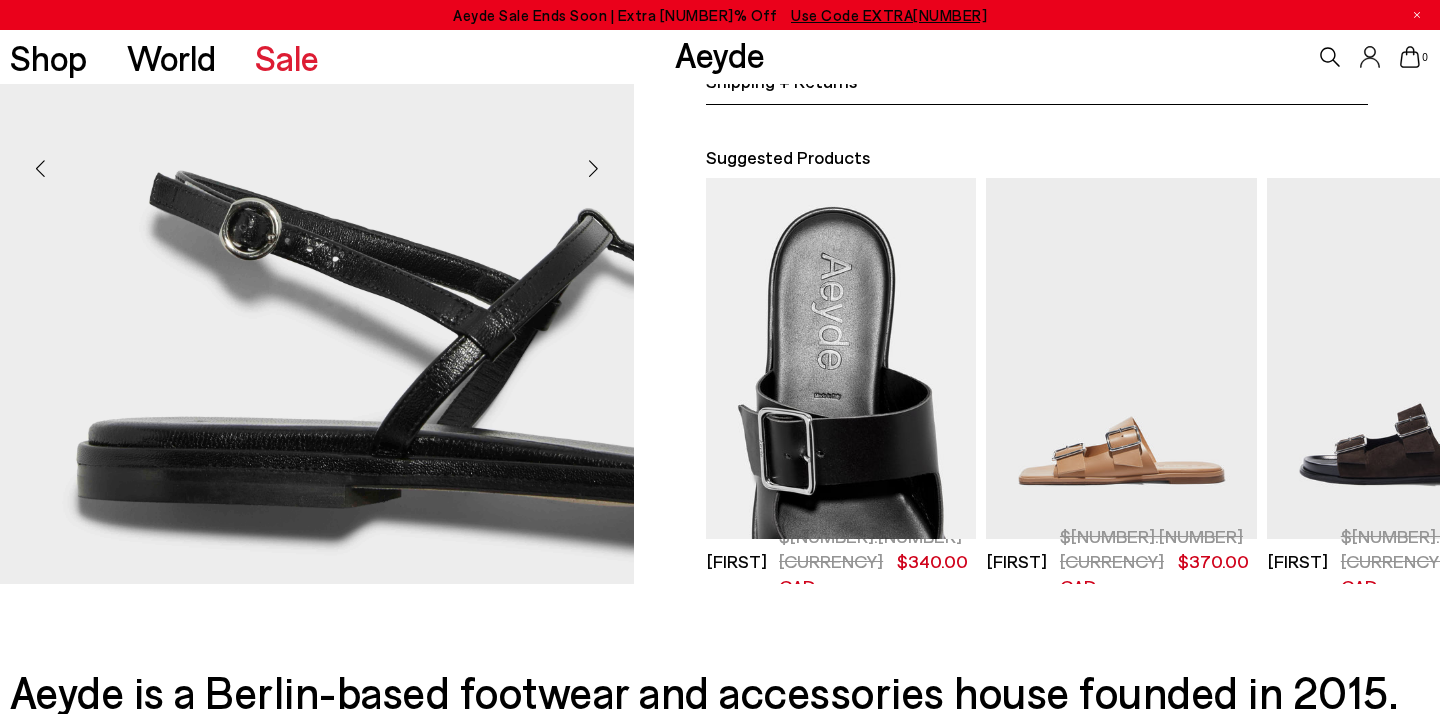 click at bounding box center (841, 358) 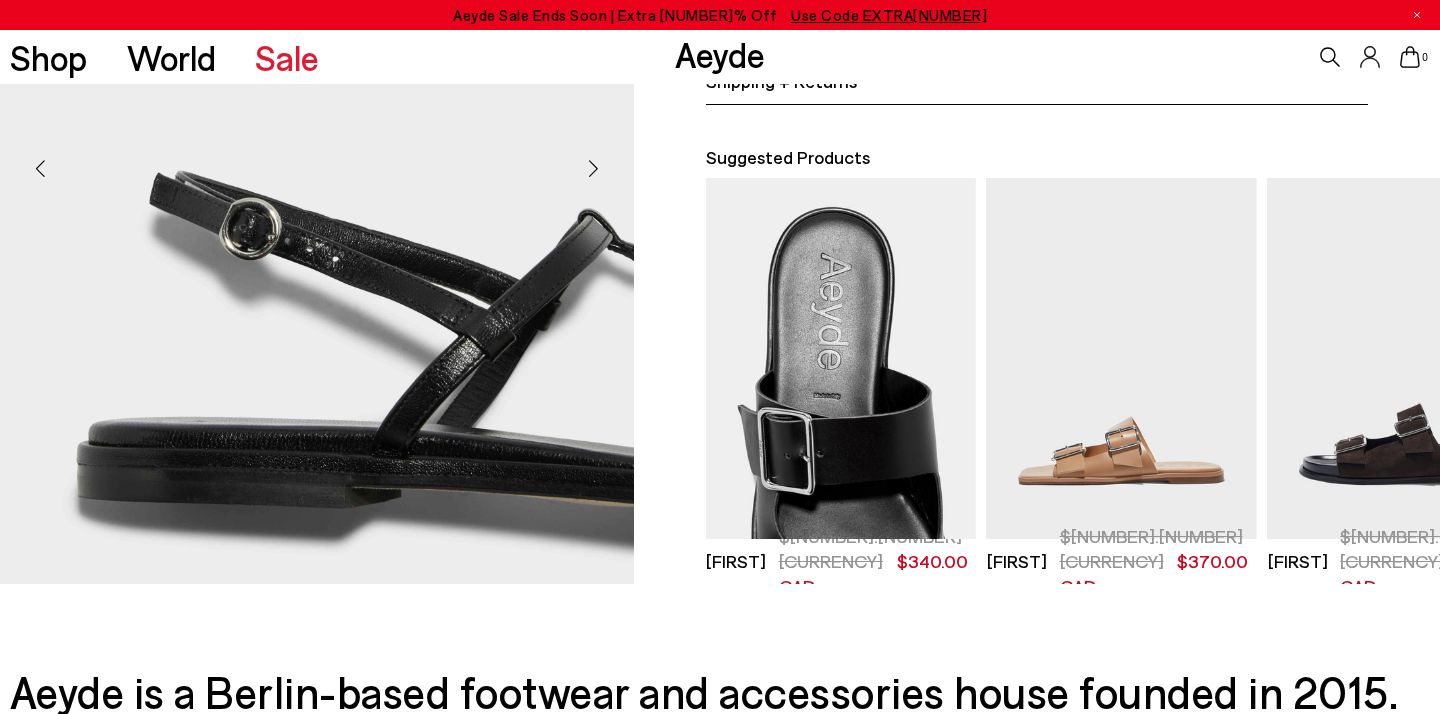click at bounding box center [840, 358] 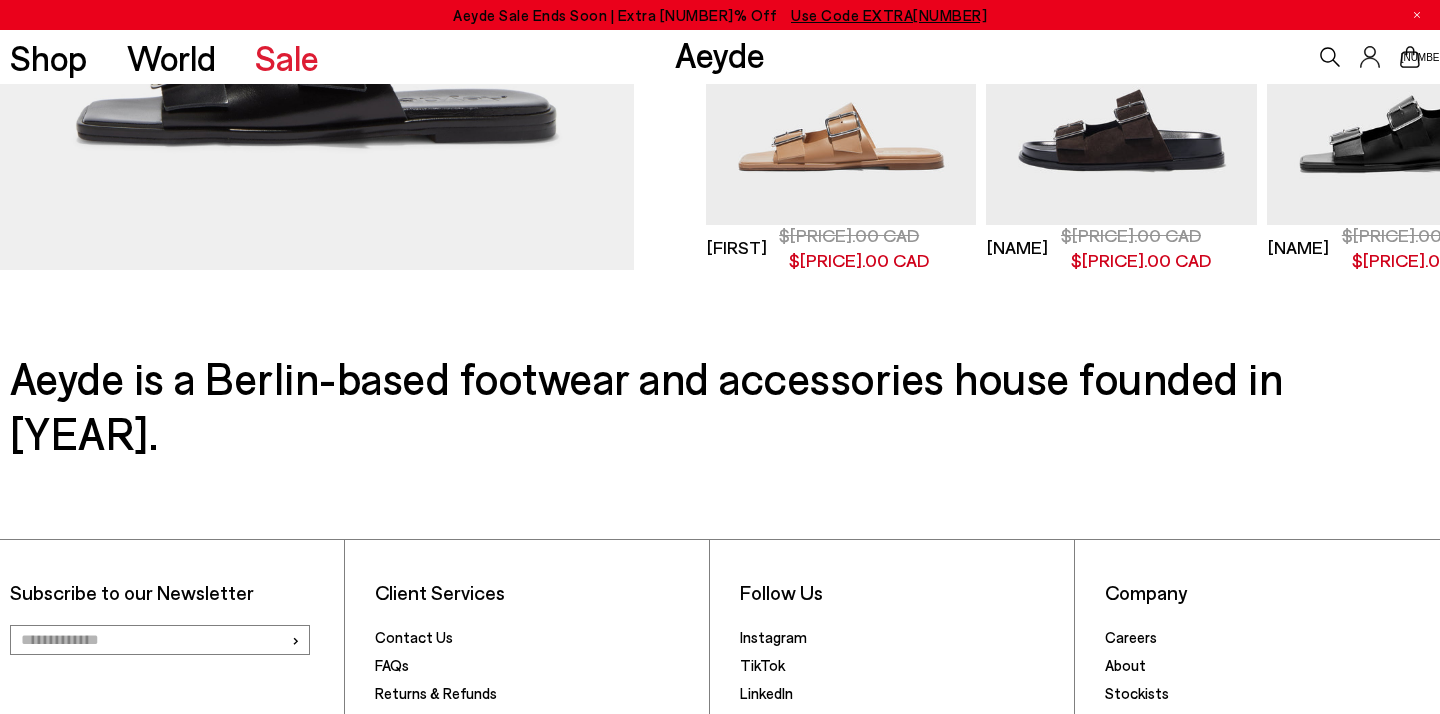scroll, scrollTop: 878, scrollLeft: 0, axis: vertical 